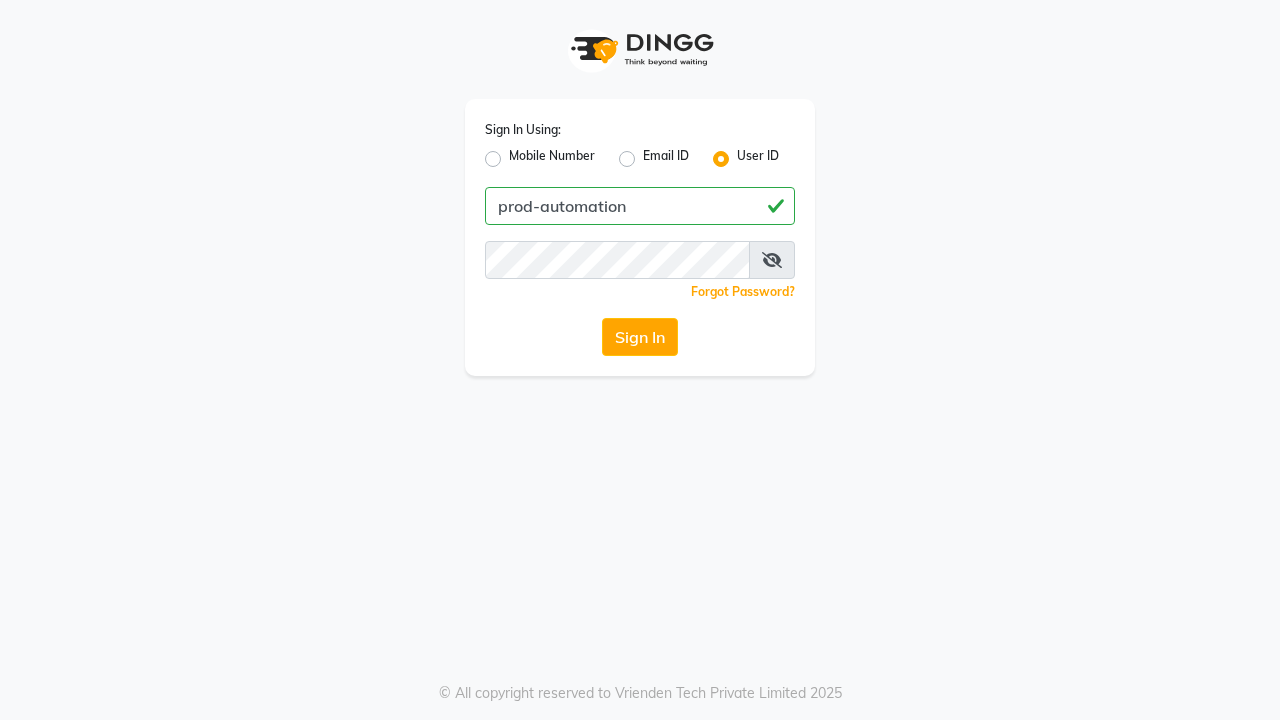 scroll, scrollTop: 0, scrollLeft: 0, axis: both 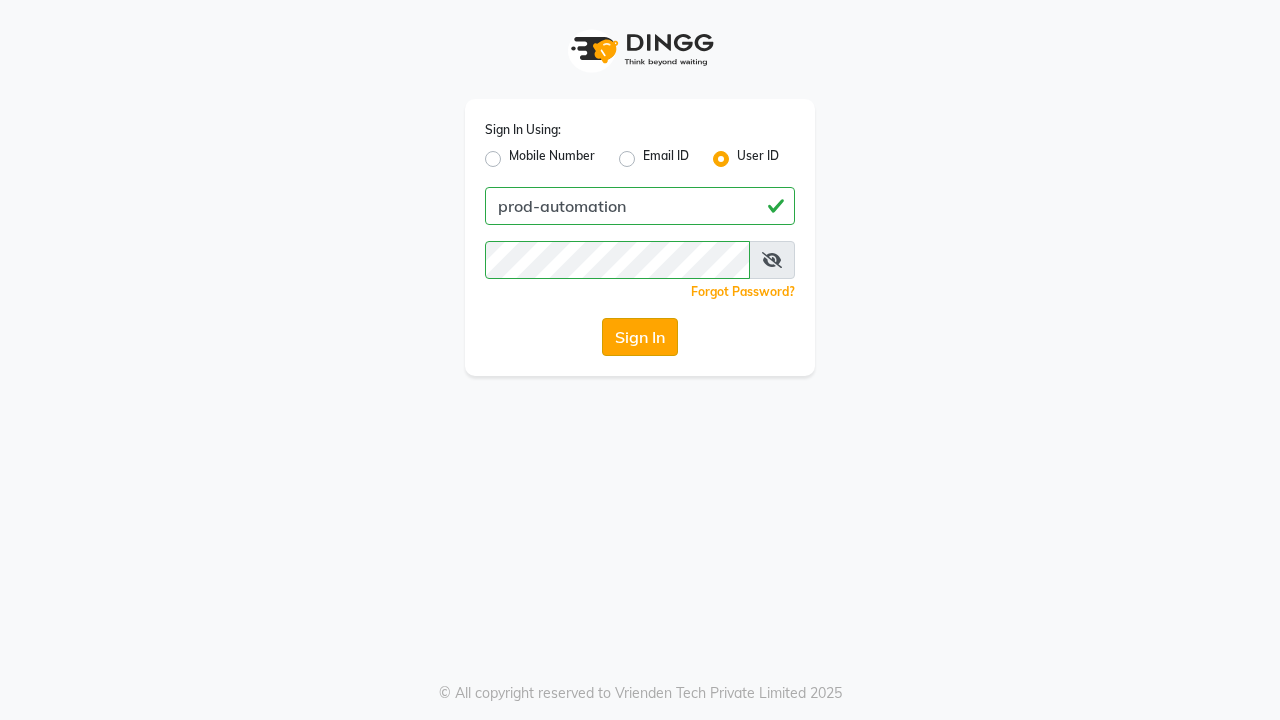 click on "Sign In" 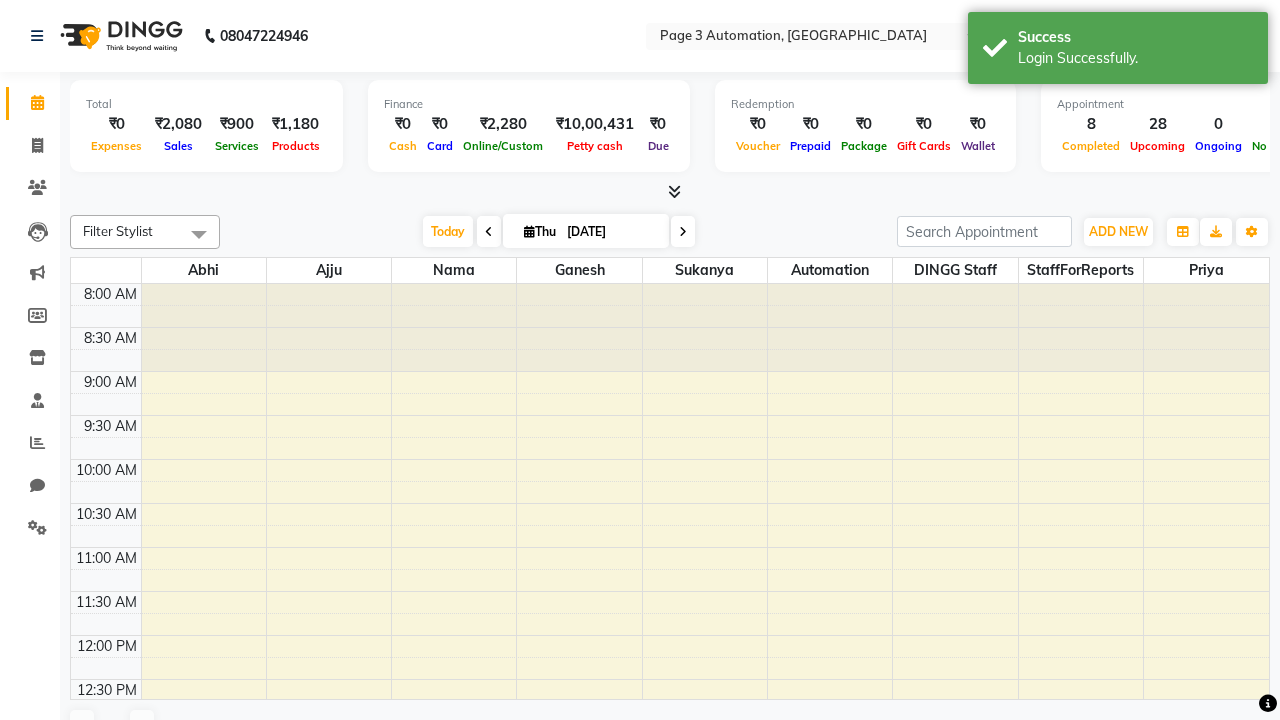 select on "en" 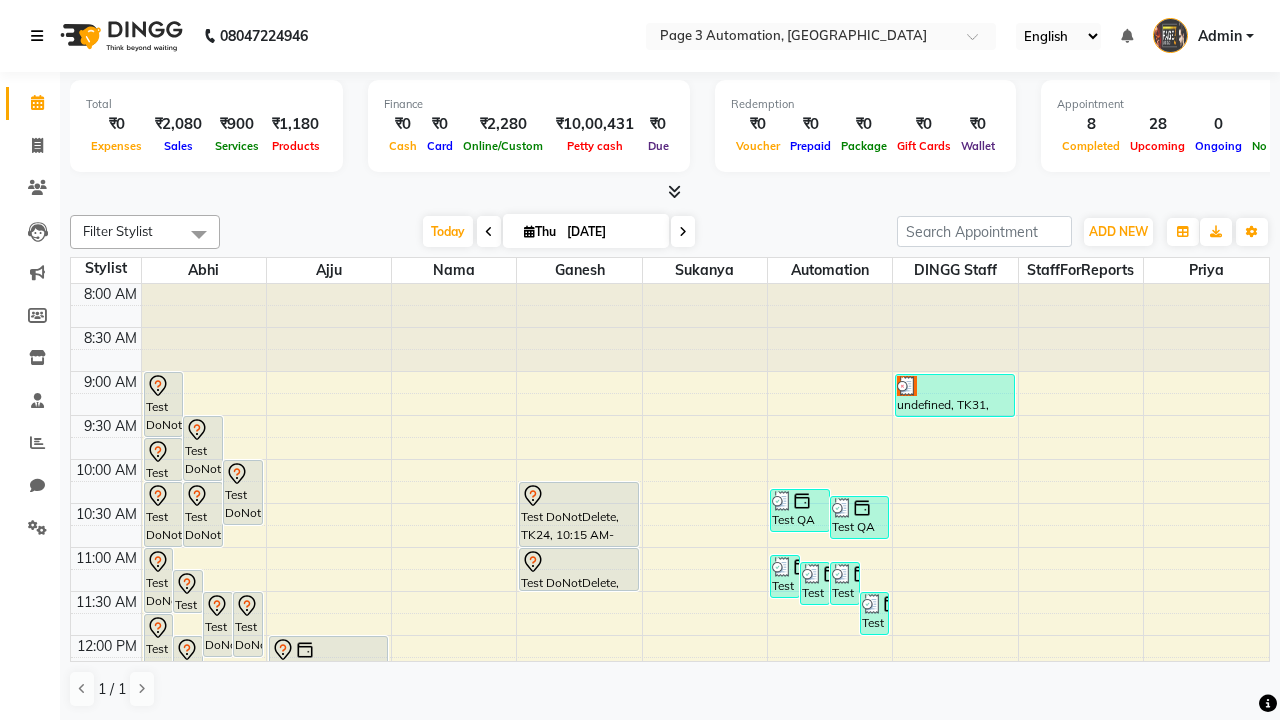 click at bounding box center [37, 36] 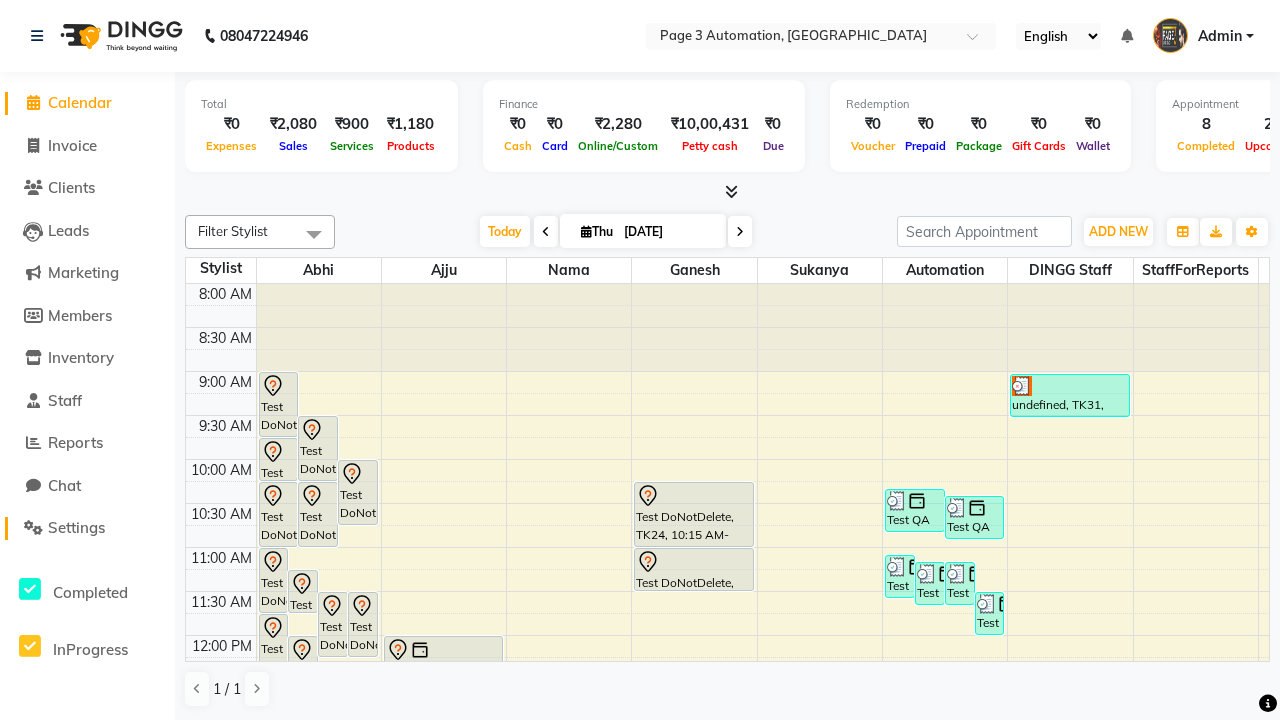 click on "Settings" 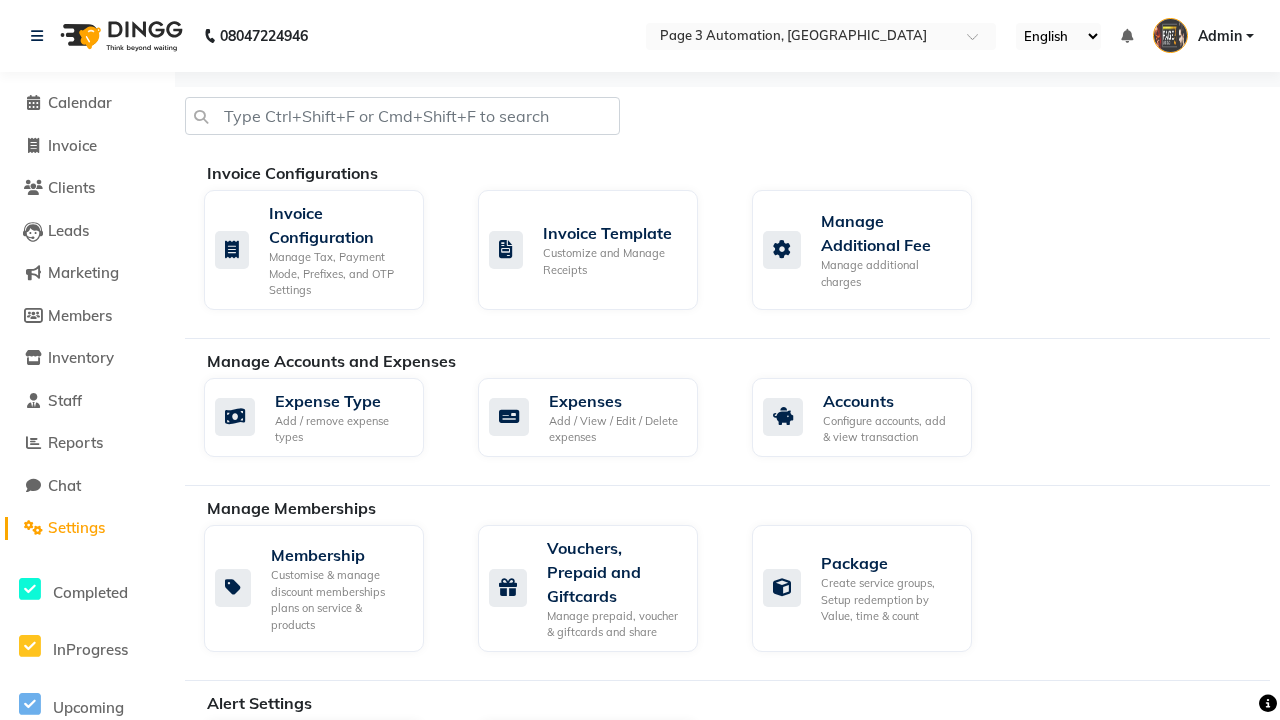 click on "Manage reset opening cash, change password." 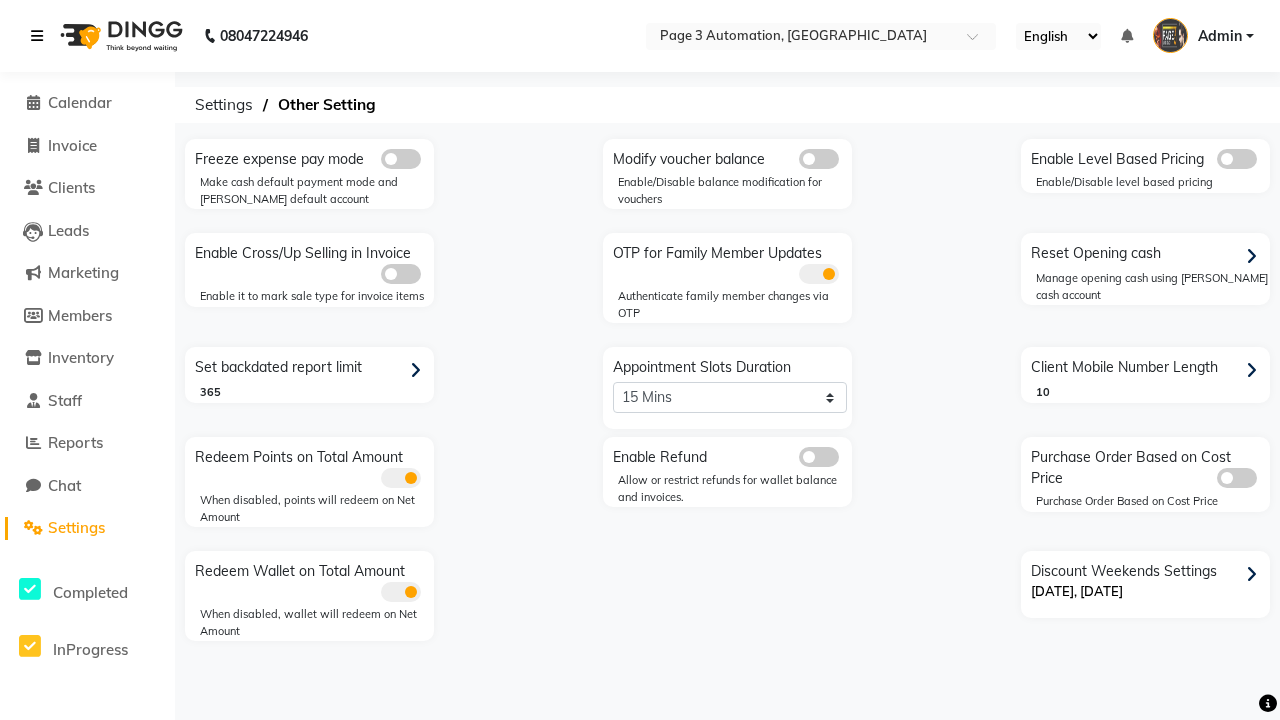 click at bounding box center [37, 36] 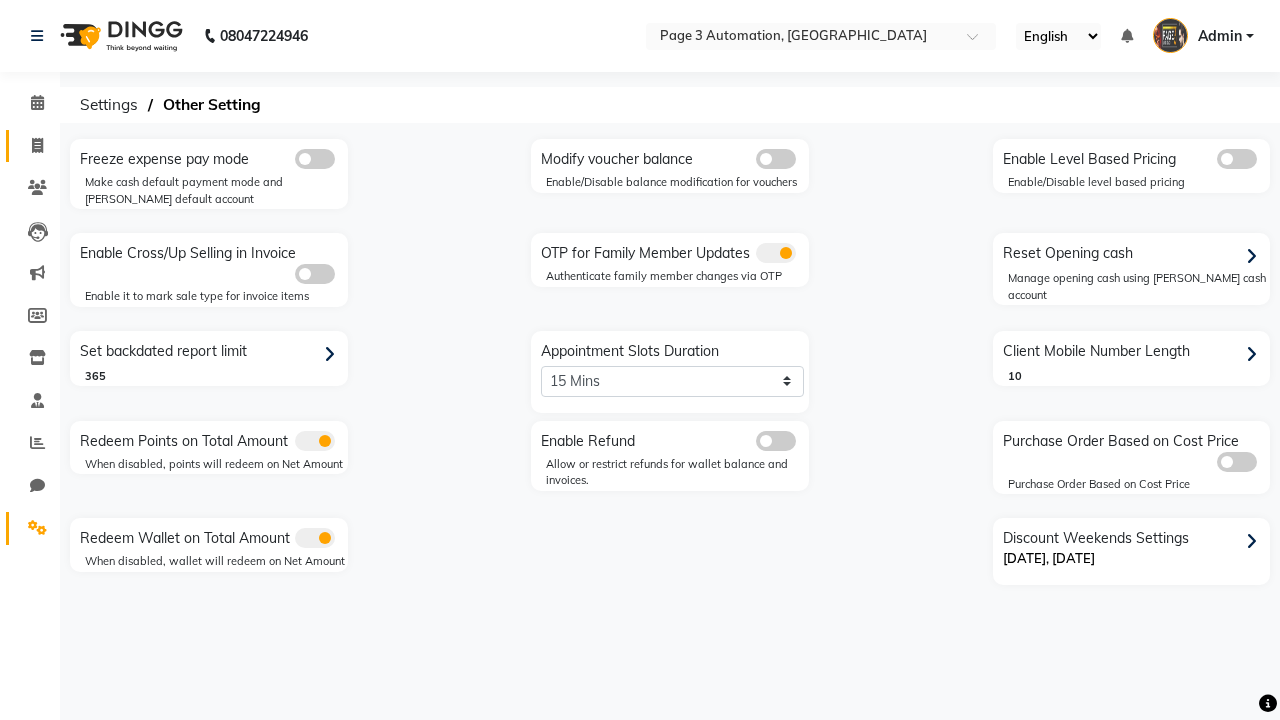 click 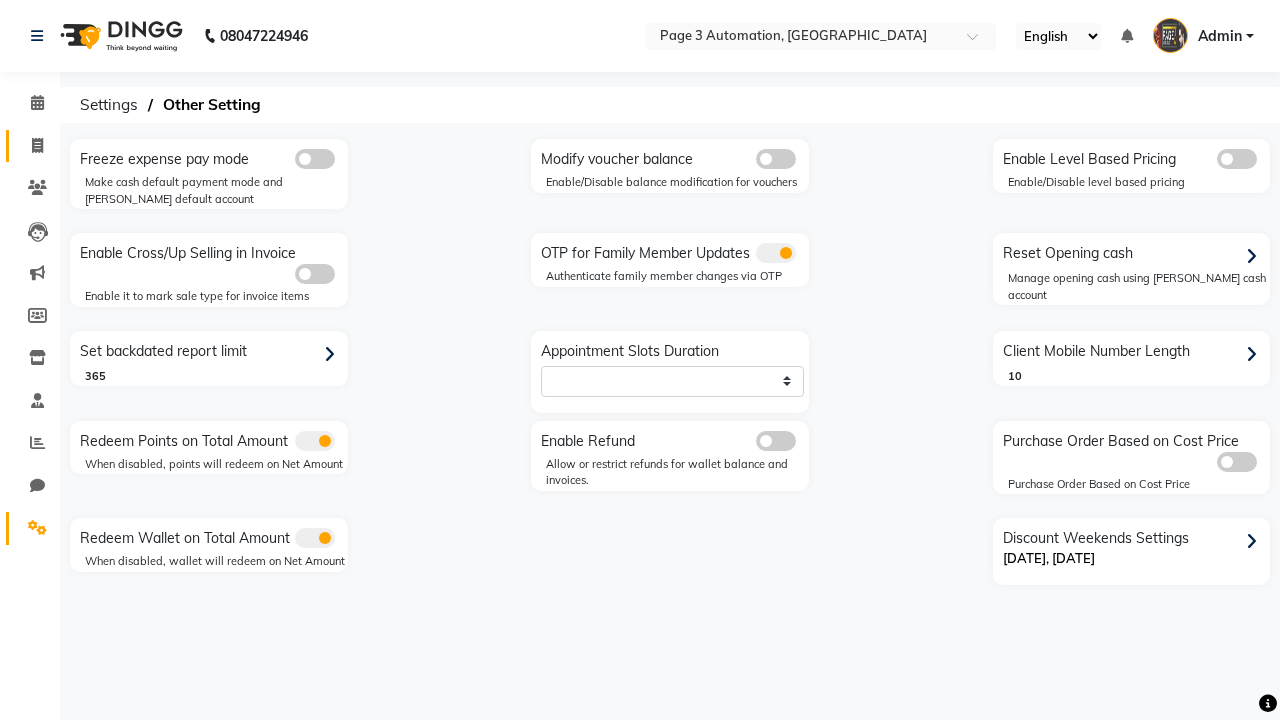 select on "service" 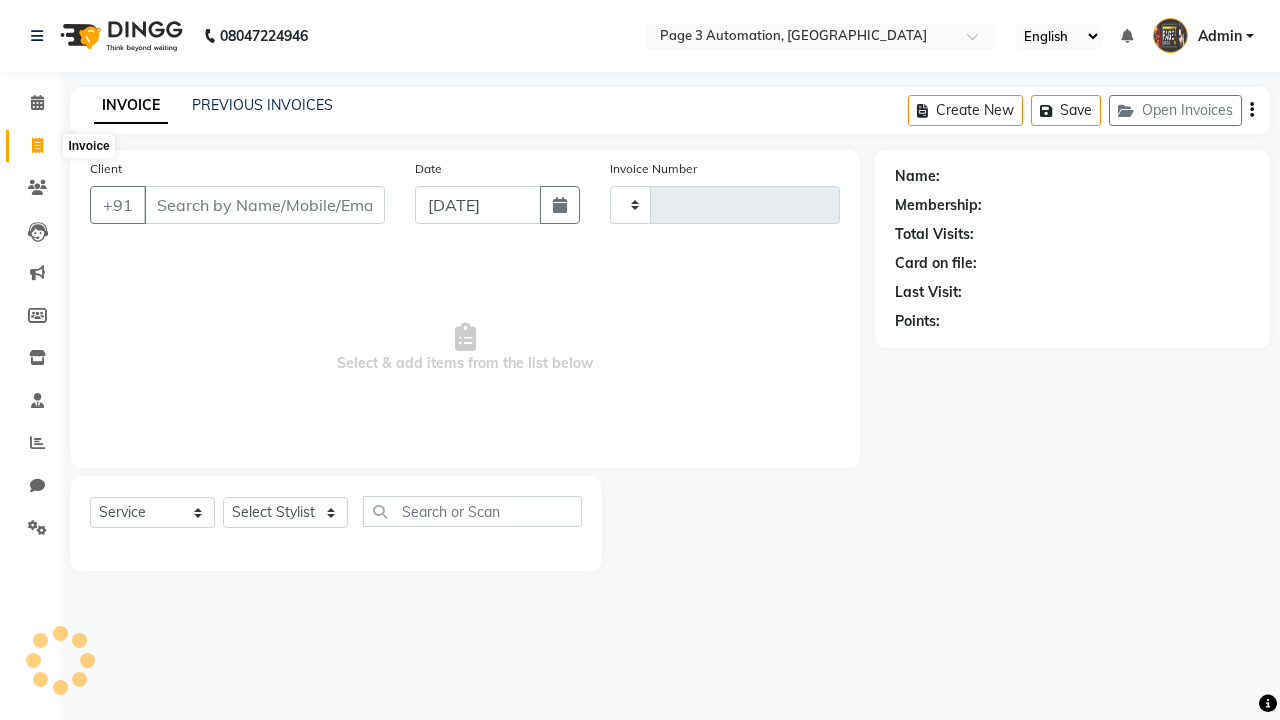 type on "7043" 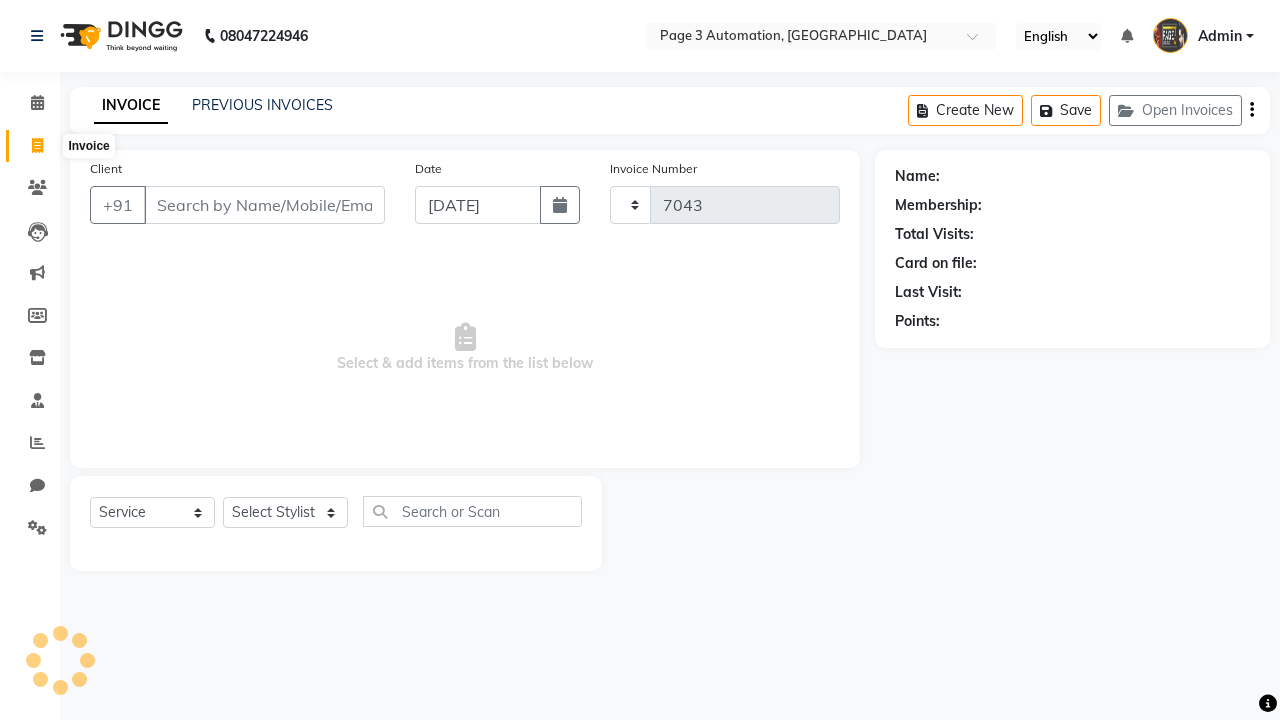 select on "2774" 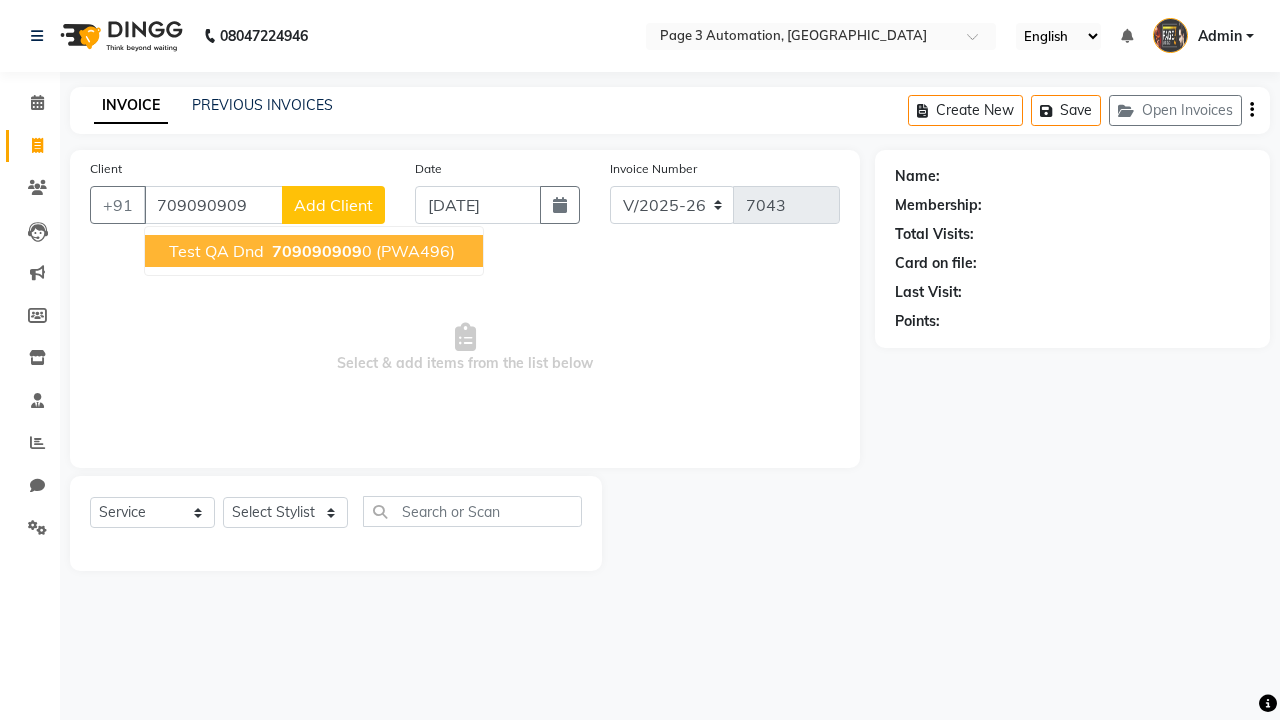 click on "709090909" at bounding box center [317, 251] 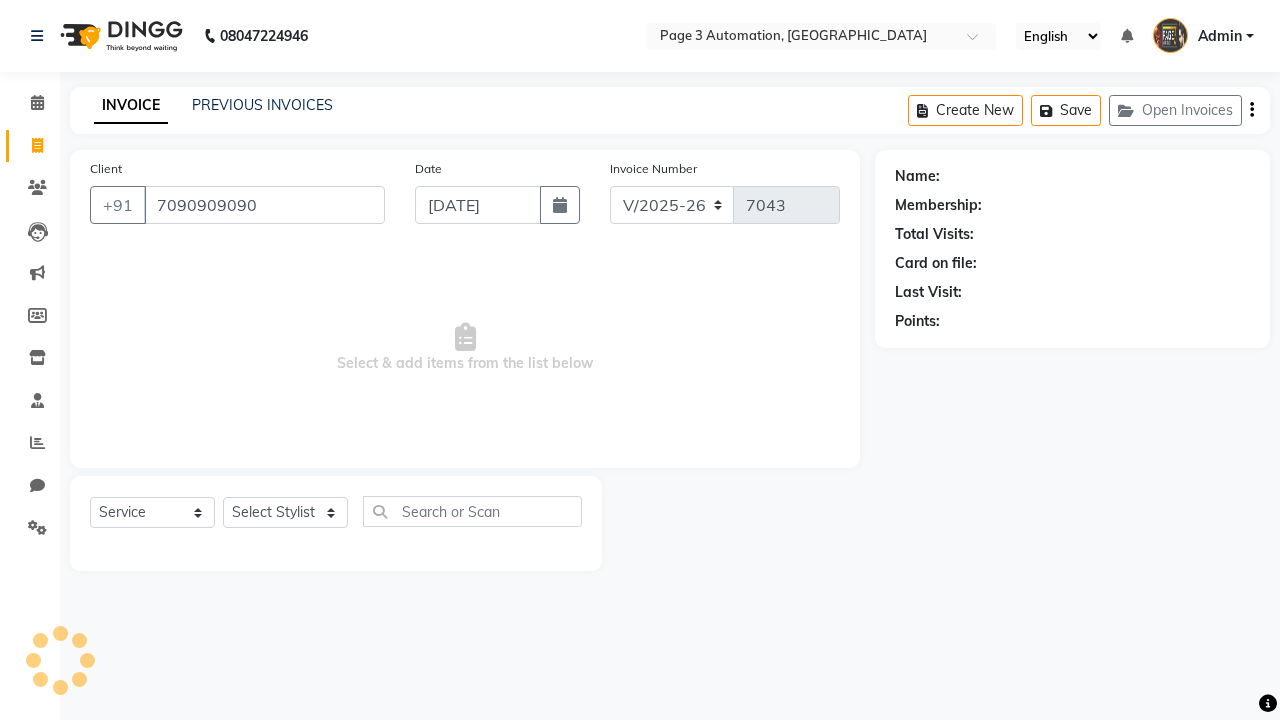 type on "7090909090" 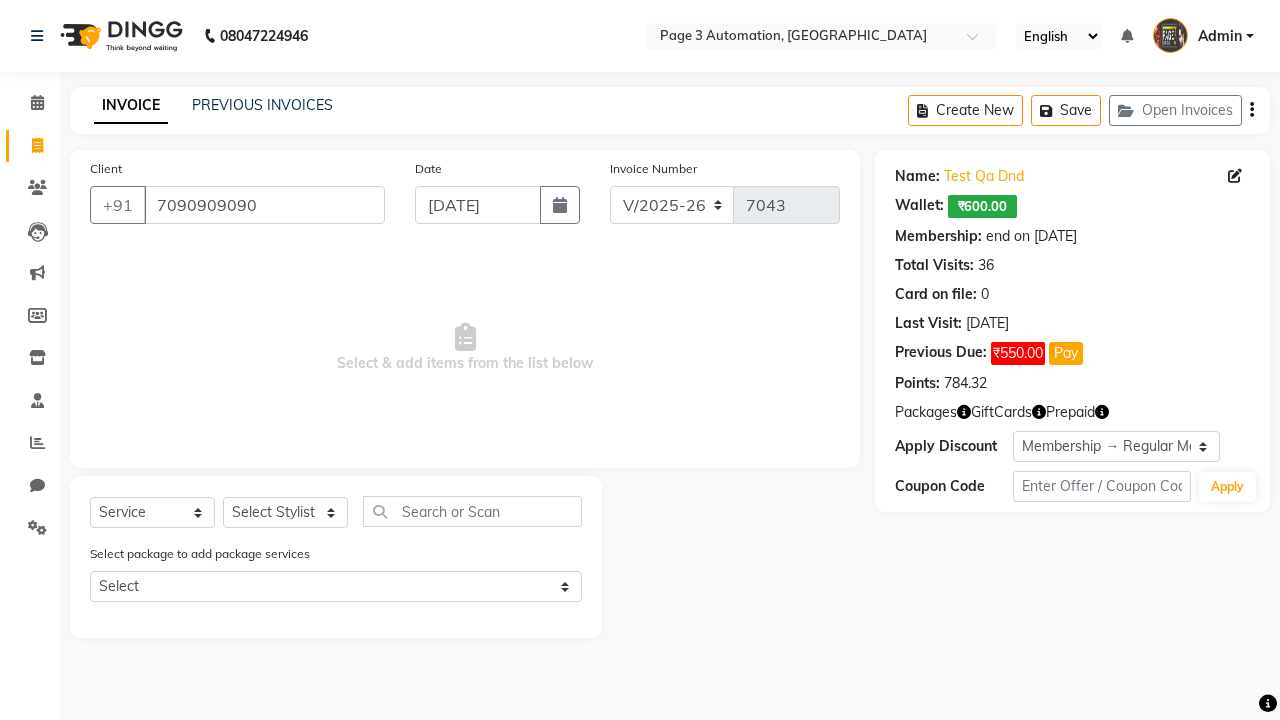 select on "0:" 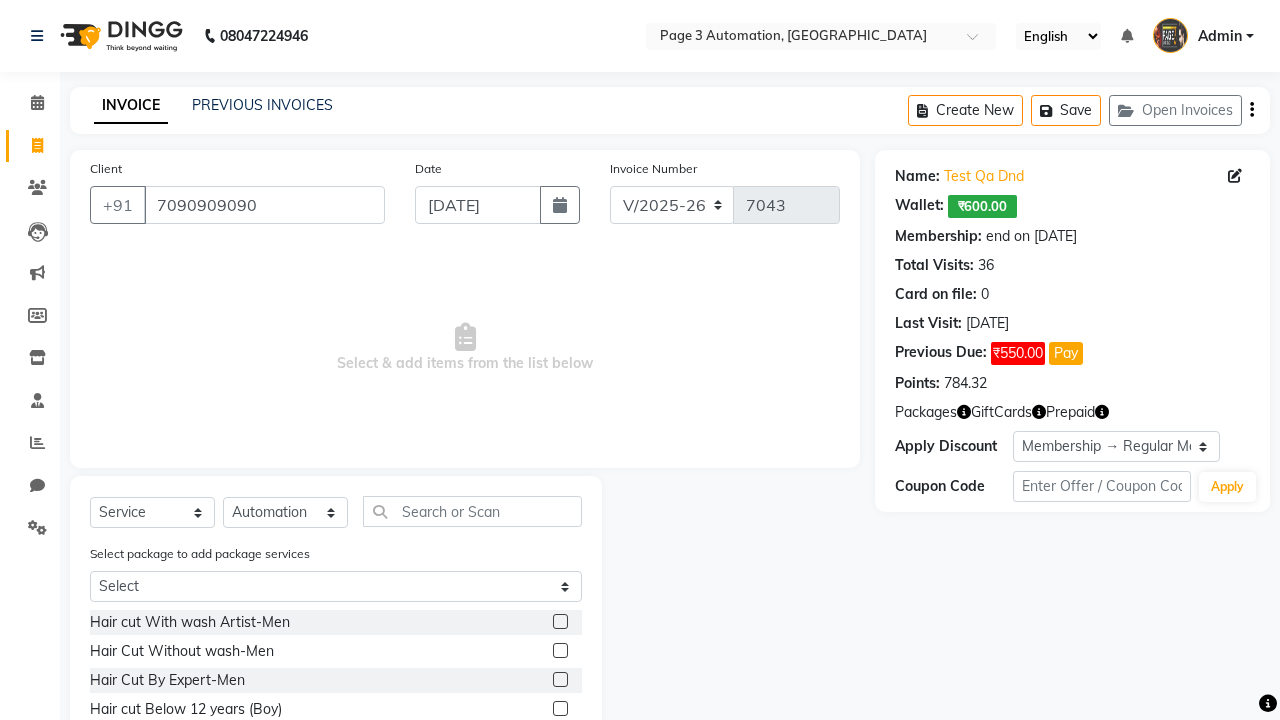 click 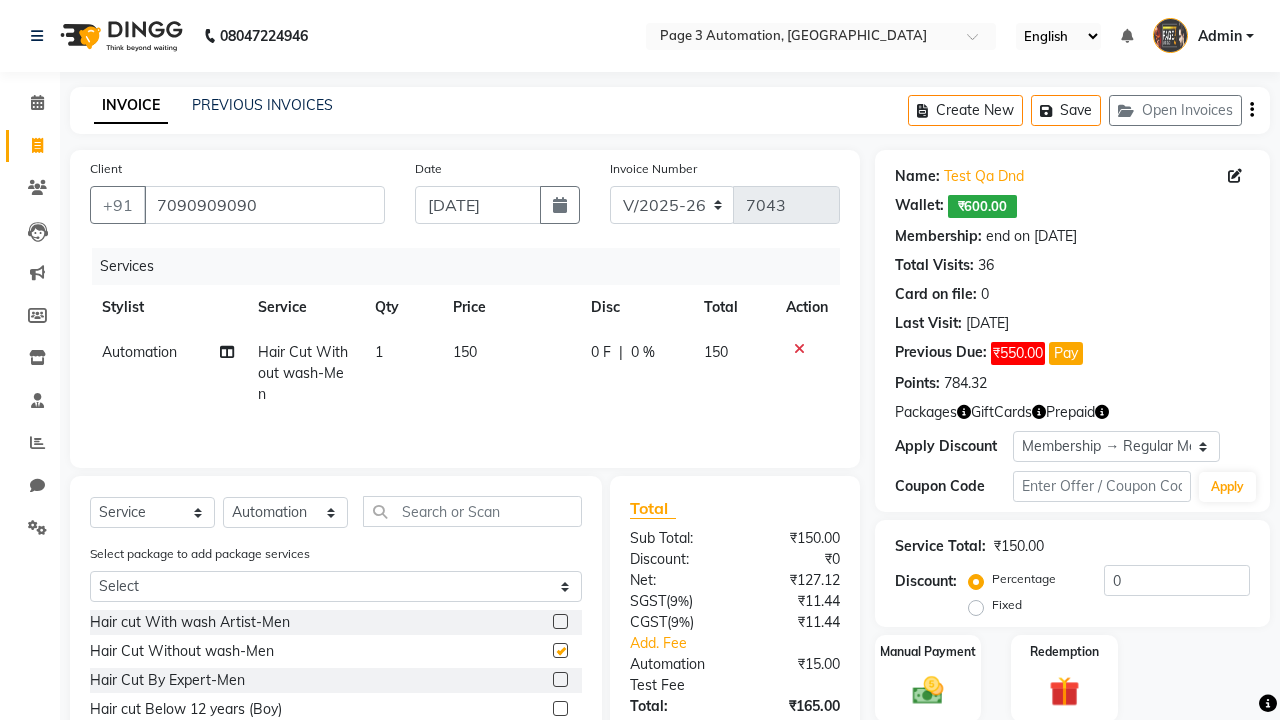 checkbox on "false" 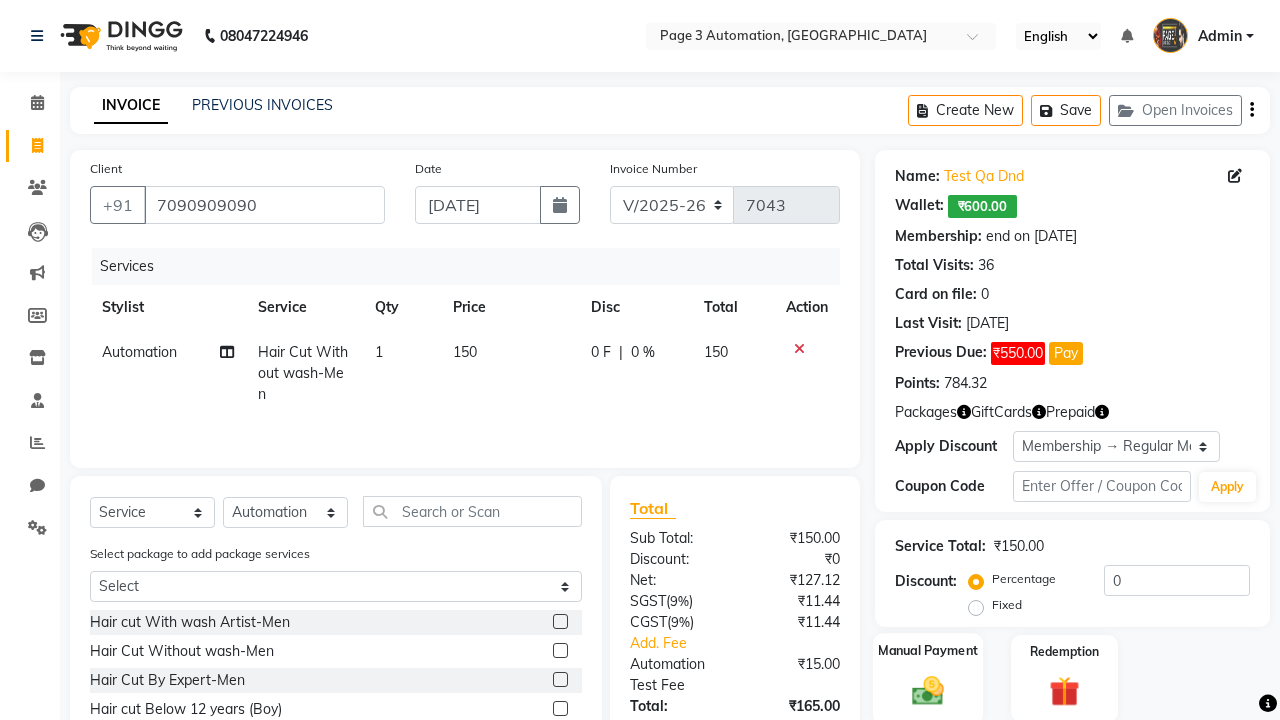 click 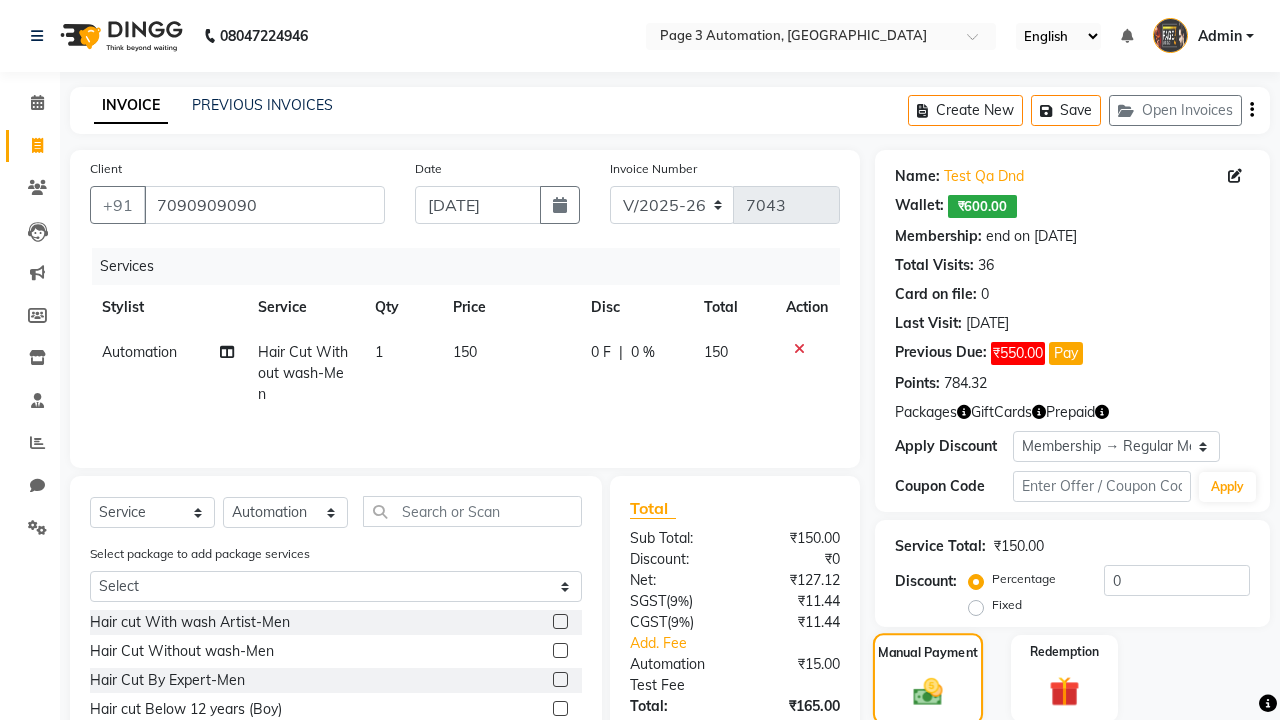 scroll, scrollTop: 201, scrollLeft: 0, axis: vertical 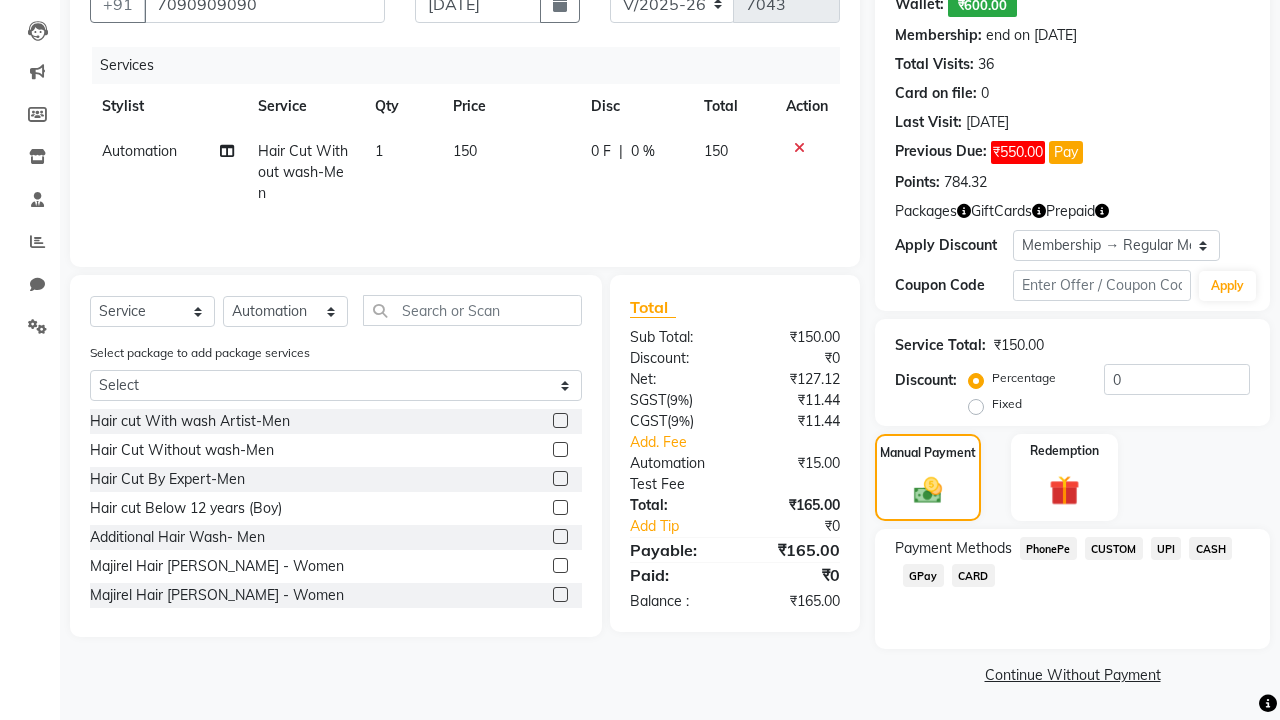 click on "PhonePe" 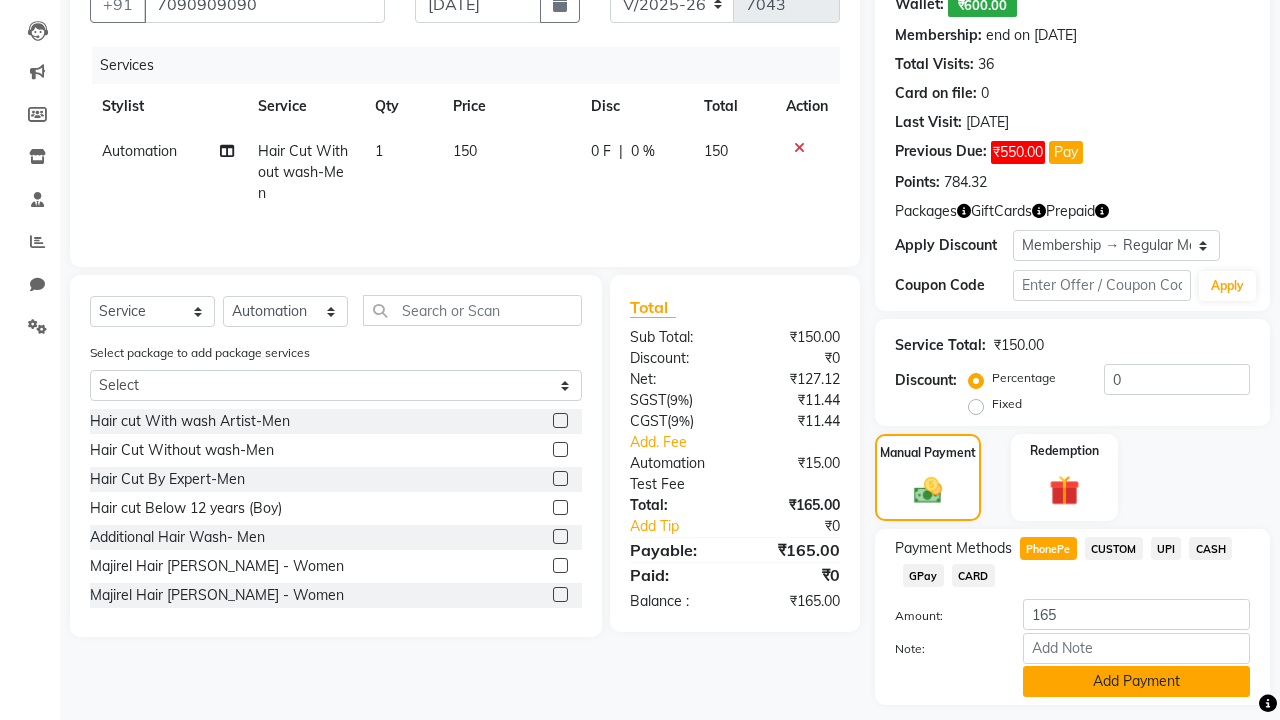 click on "Add Payment" 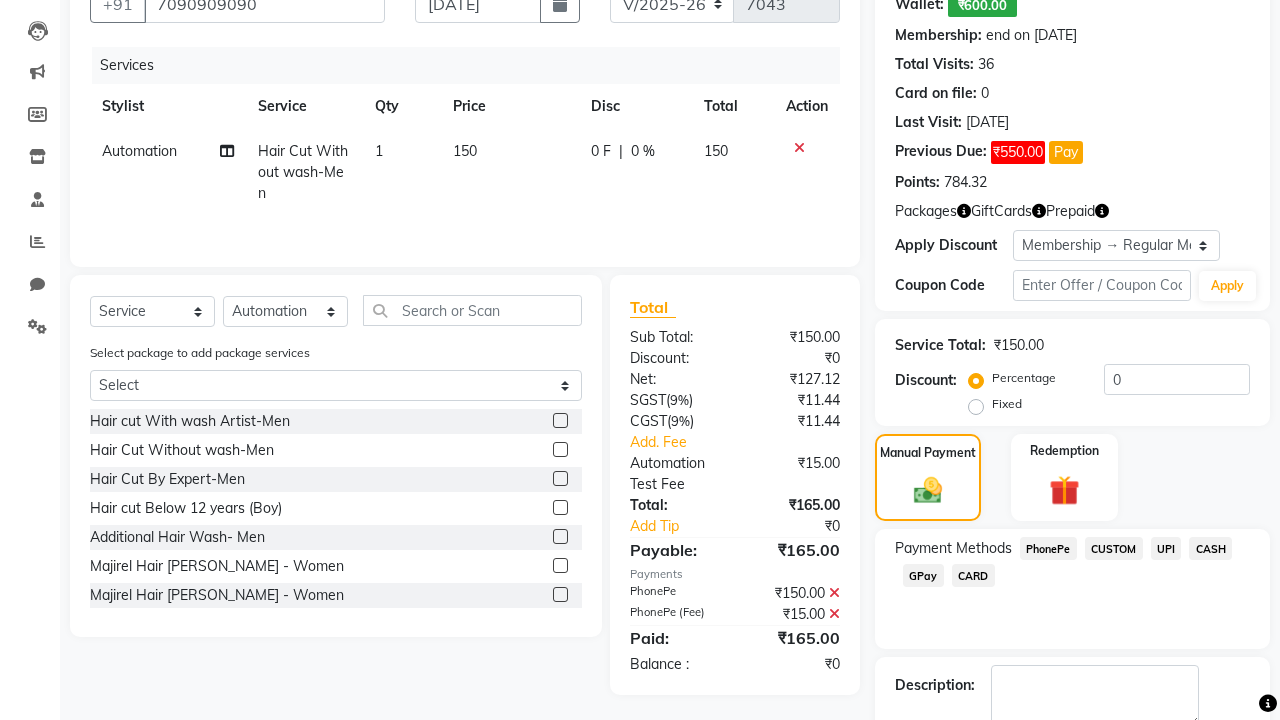 scroll, scrollTop: 353, scrollLeft: 0, axis: vertical 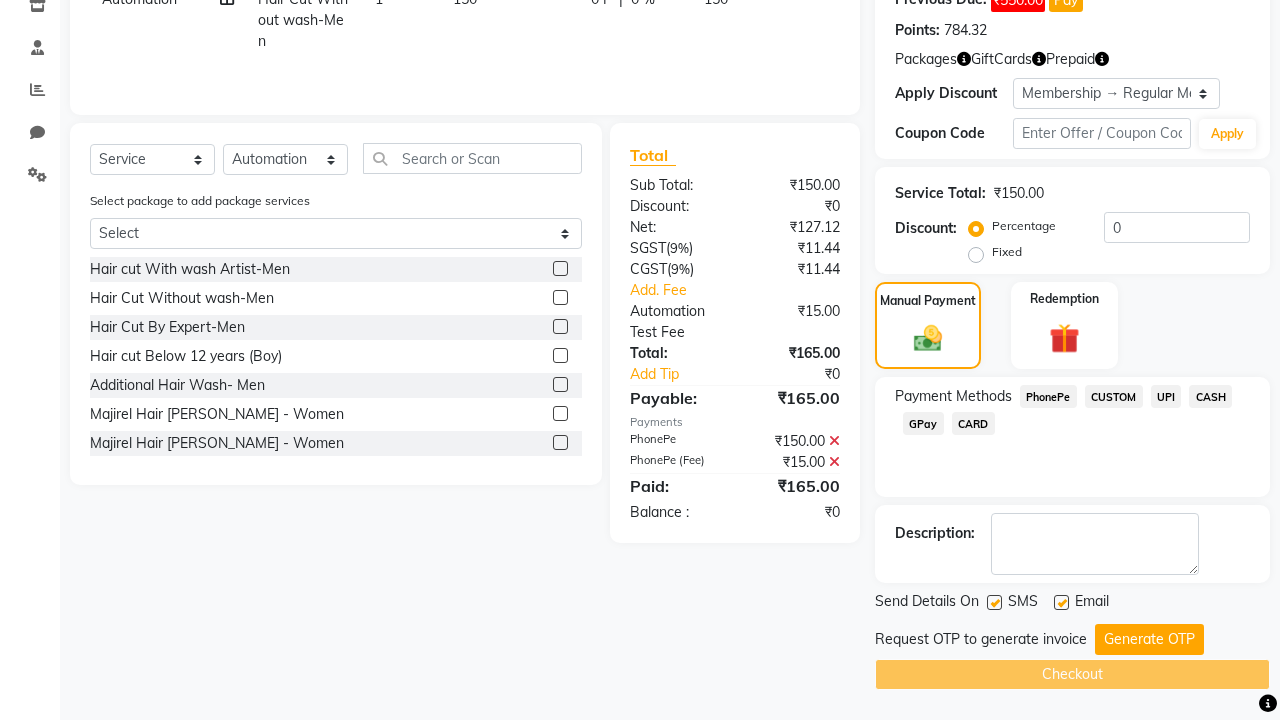 click 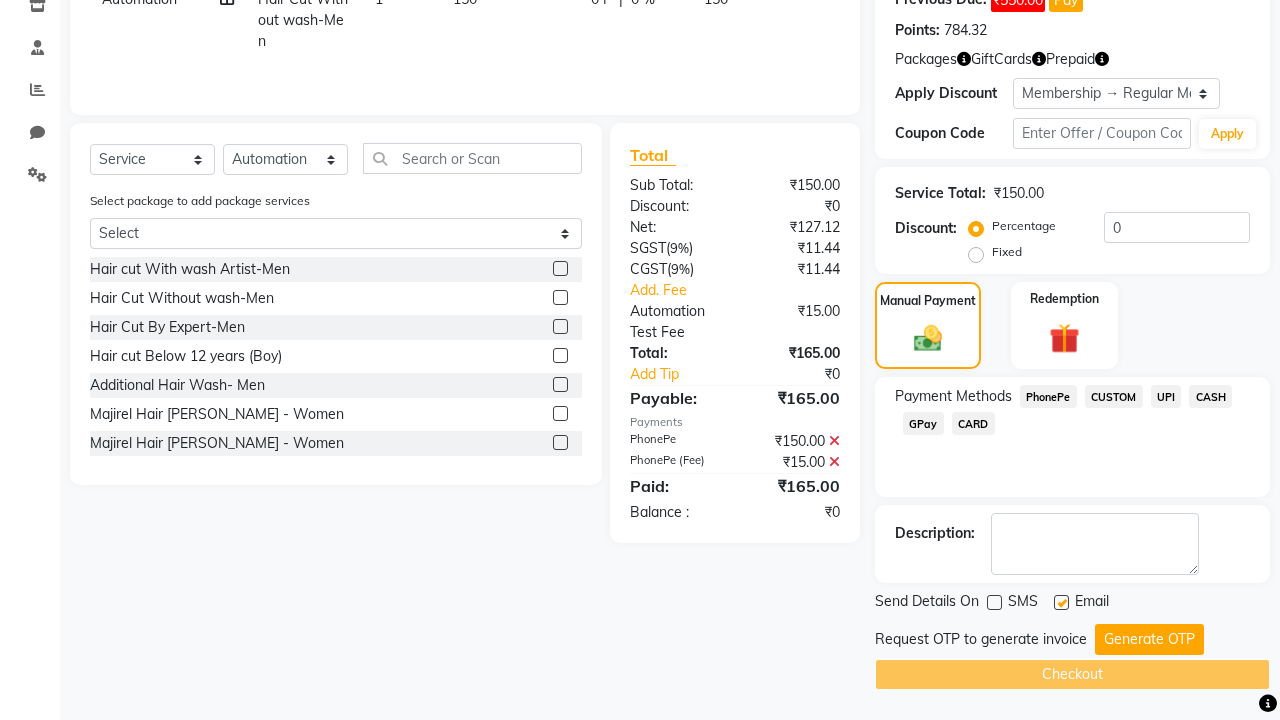 click 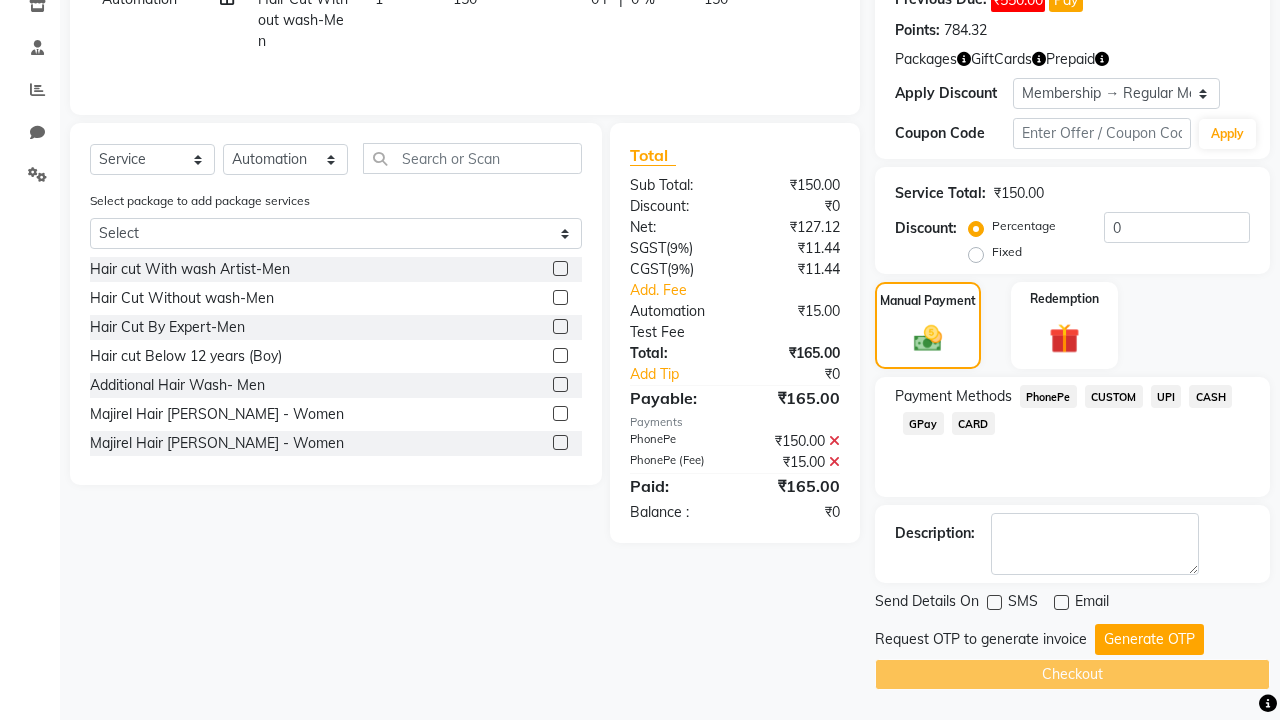 click on "Checkout" 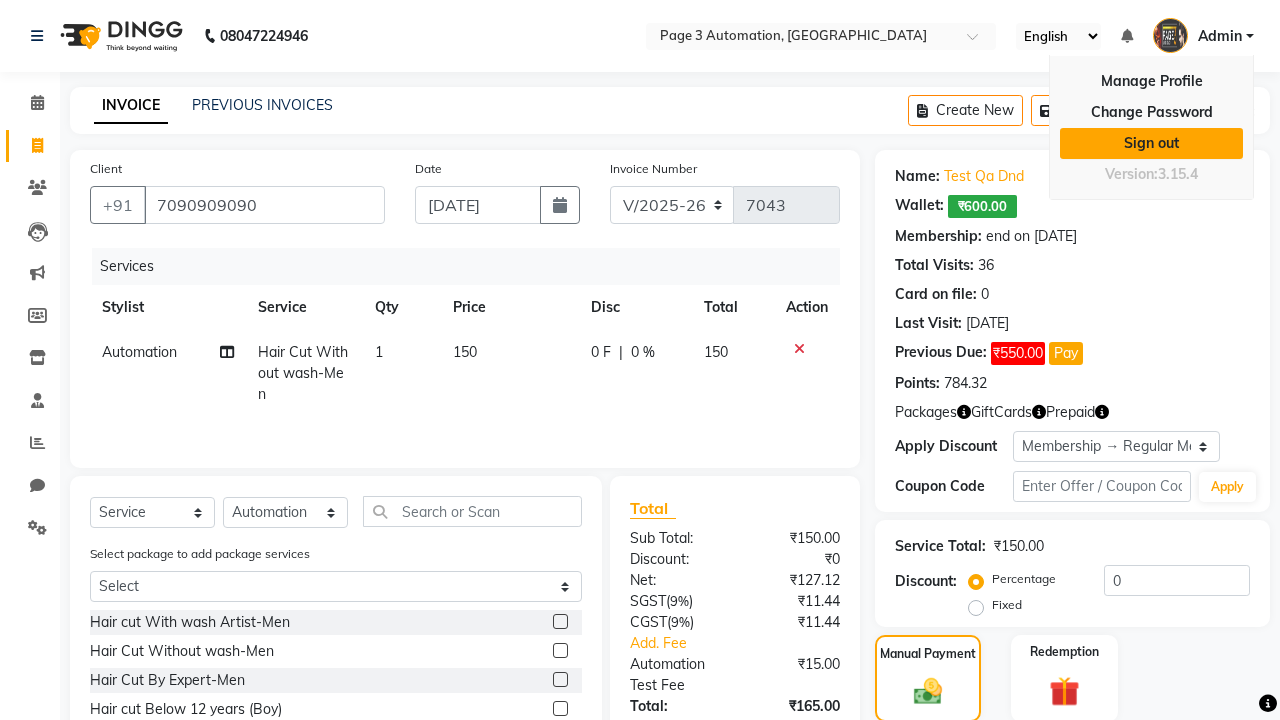 click on "Sign out" at bounding box center (1151, 143) 